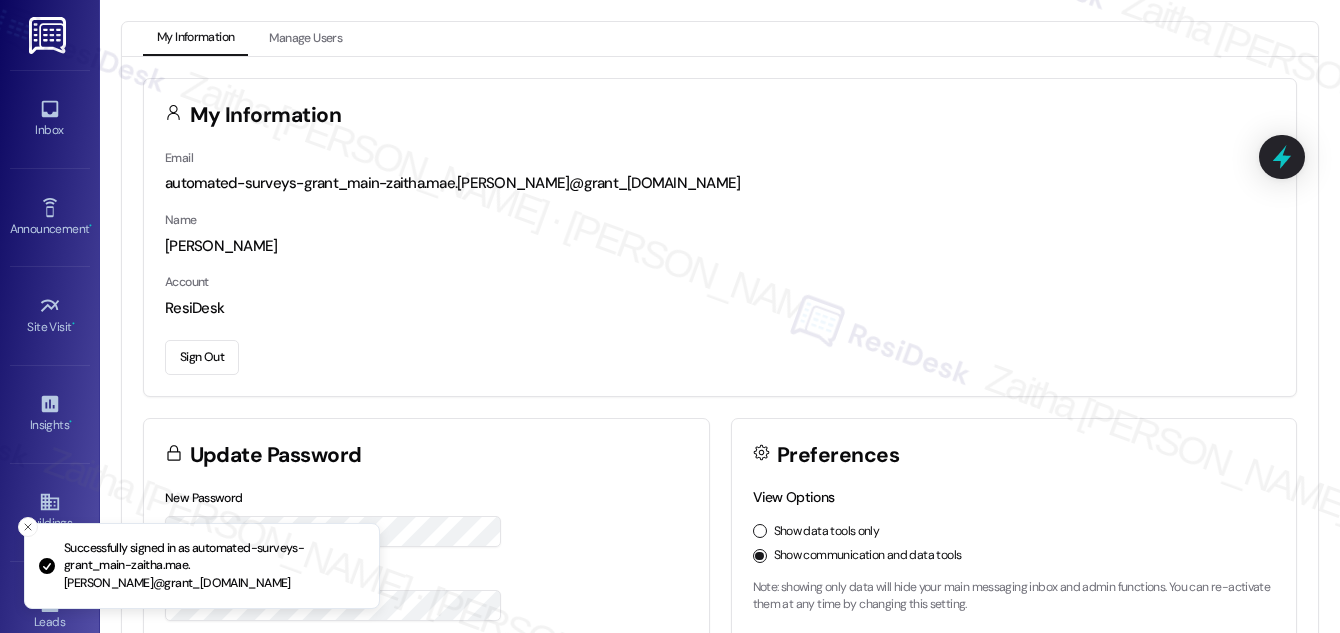 scroll, scrollTop: 0, scrollLeft: 0, axis: both 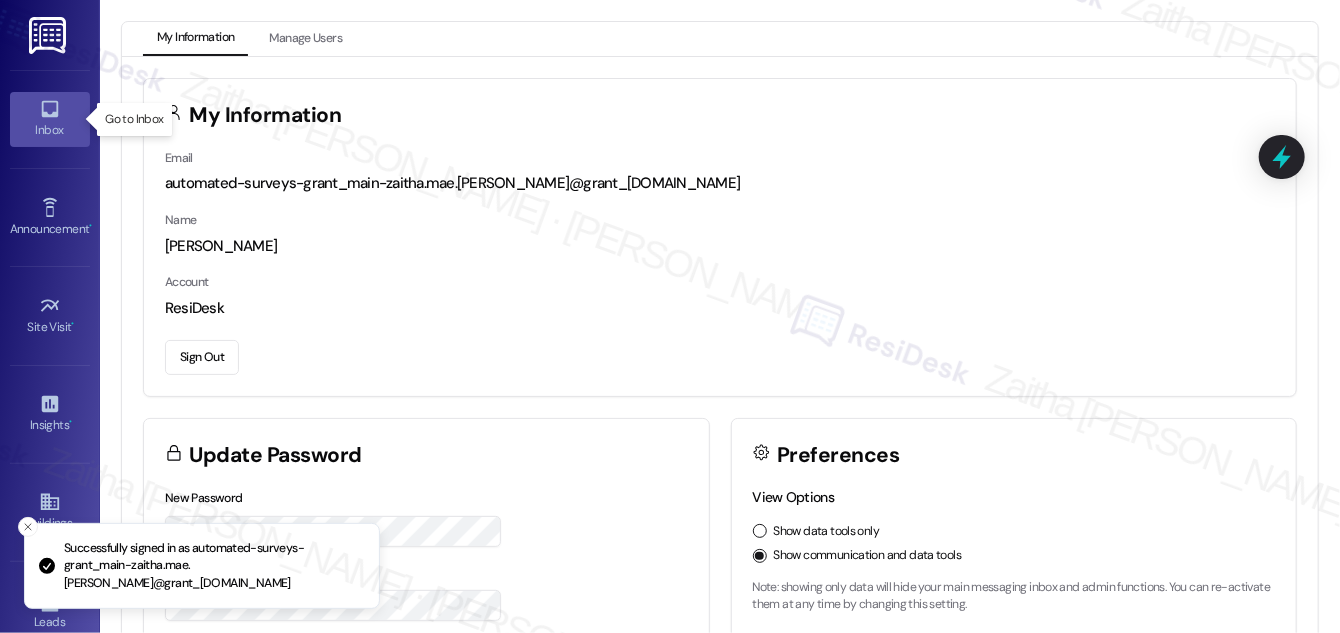 click on "Inbox" at bounding box center [50, 130] 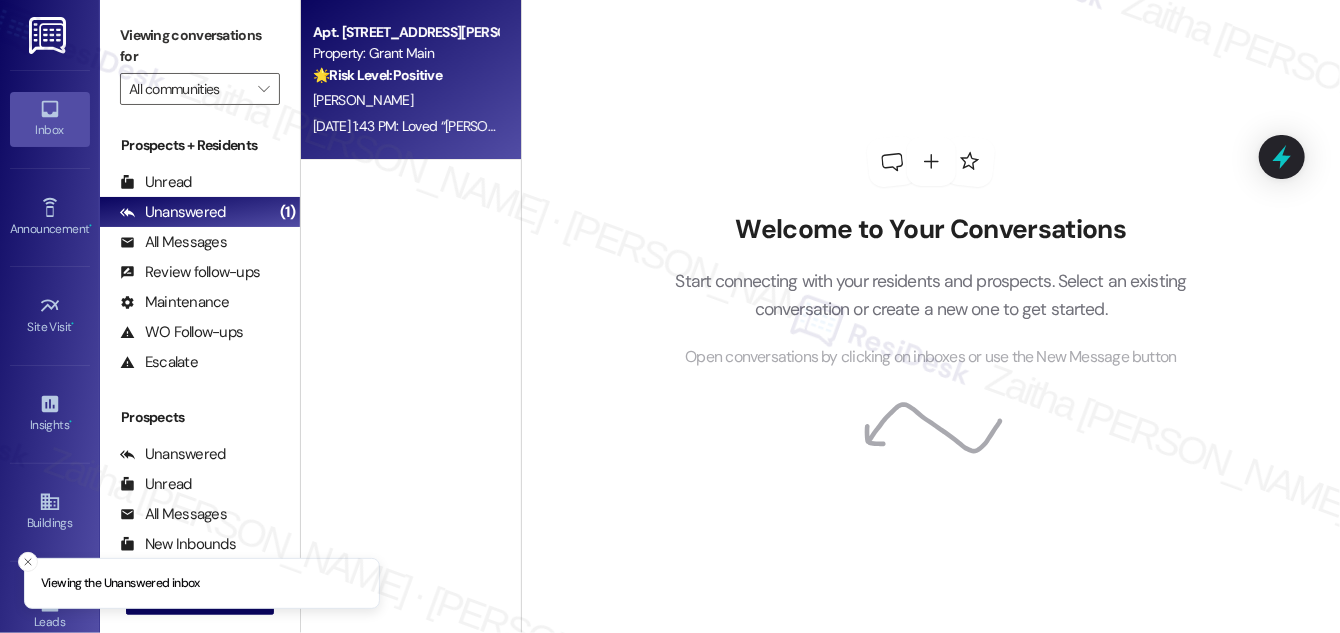 click on "[PERSON_NAME]" at bounding box center [405, 100] 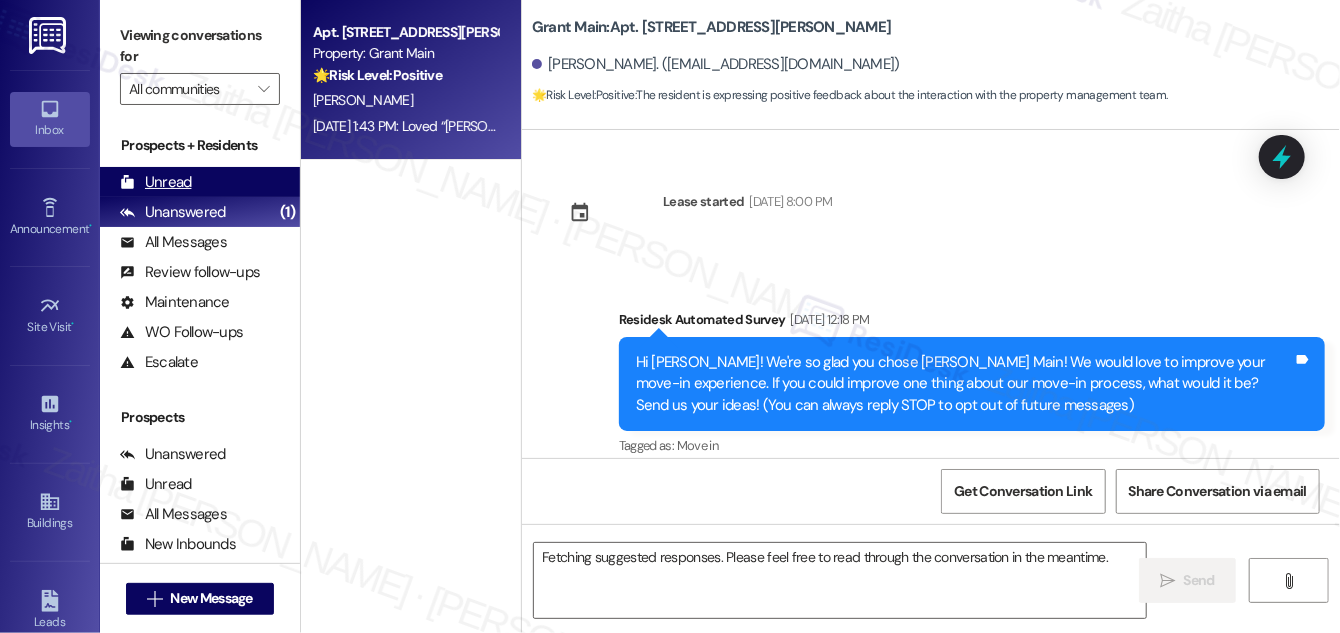 scroll, scrollTop: 5534, scrollLeft: 0, axis: vertical 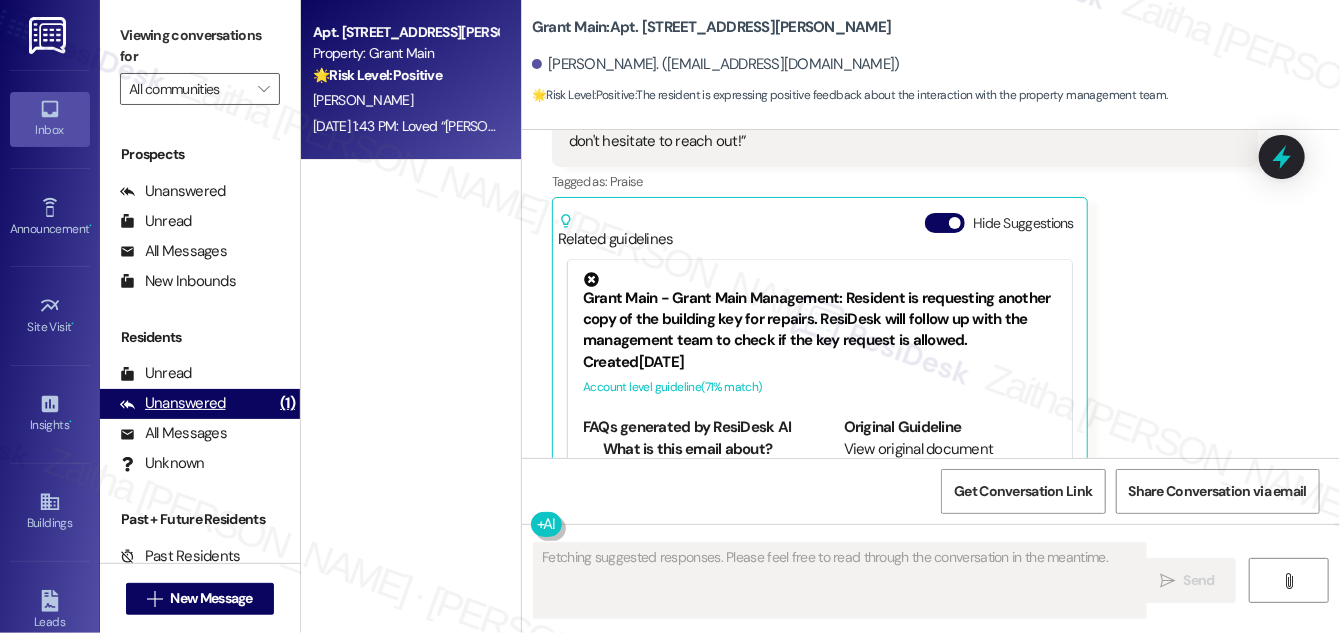 click on "Unanswered" at bounding box center [173, 403] 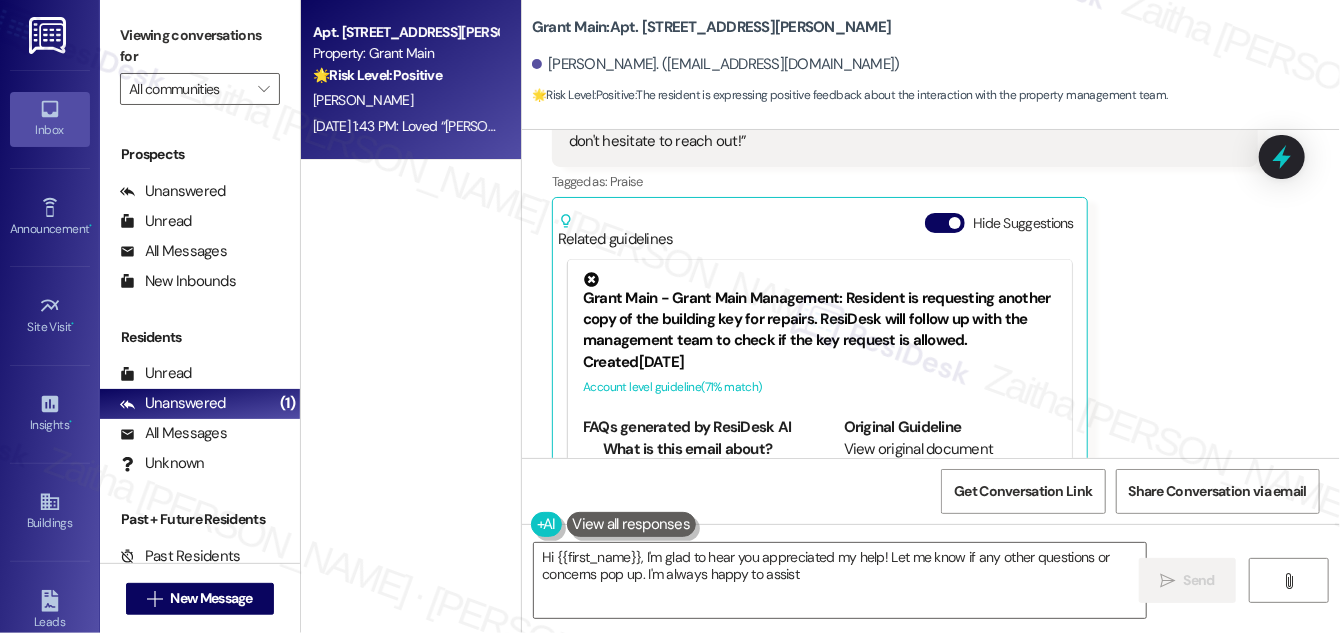 type on "Hi {{first_name}}, I'm glad to hear you appreciated my help! Let me know if any other questions or concerns pop up. I'm always happy to assist!" 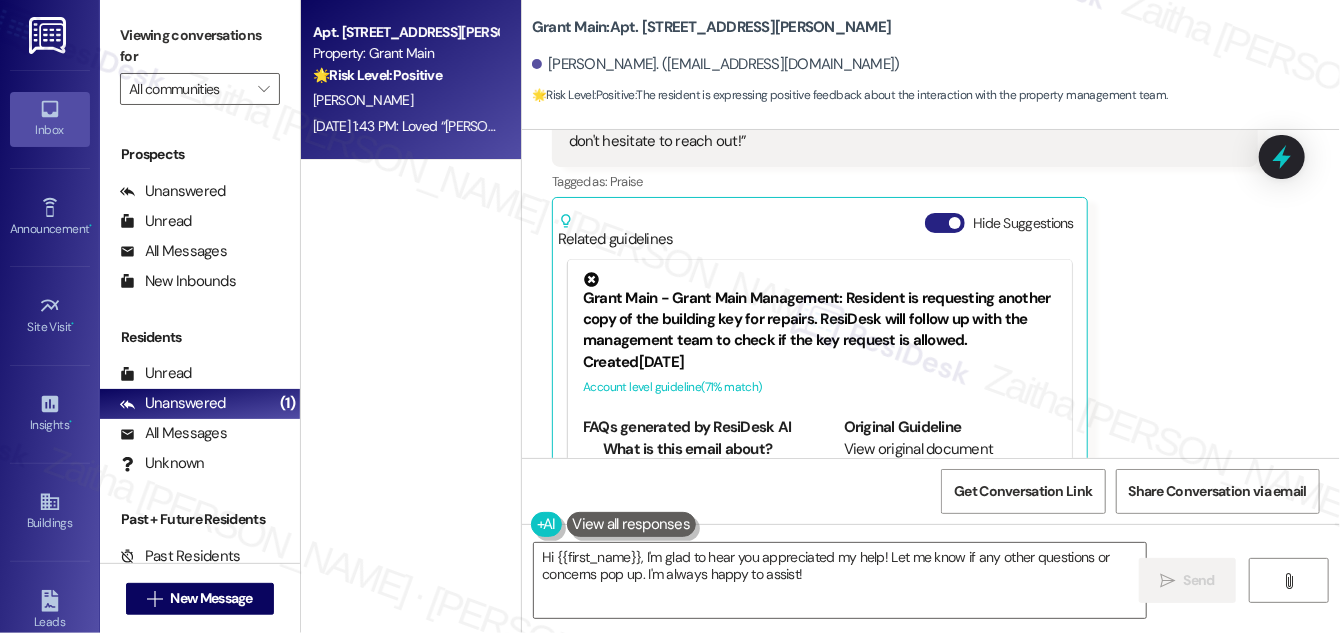 click on "Hide Suggestions" at bounding box center (945, 223) 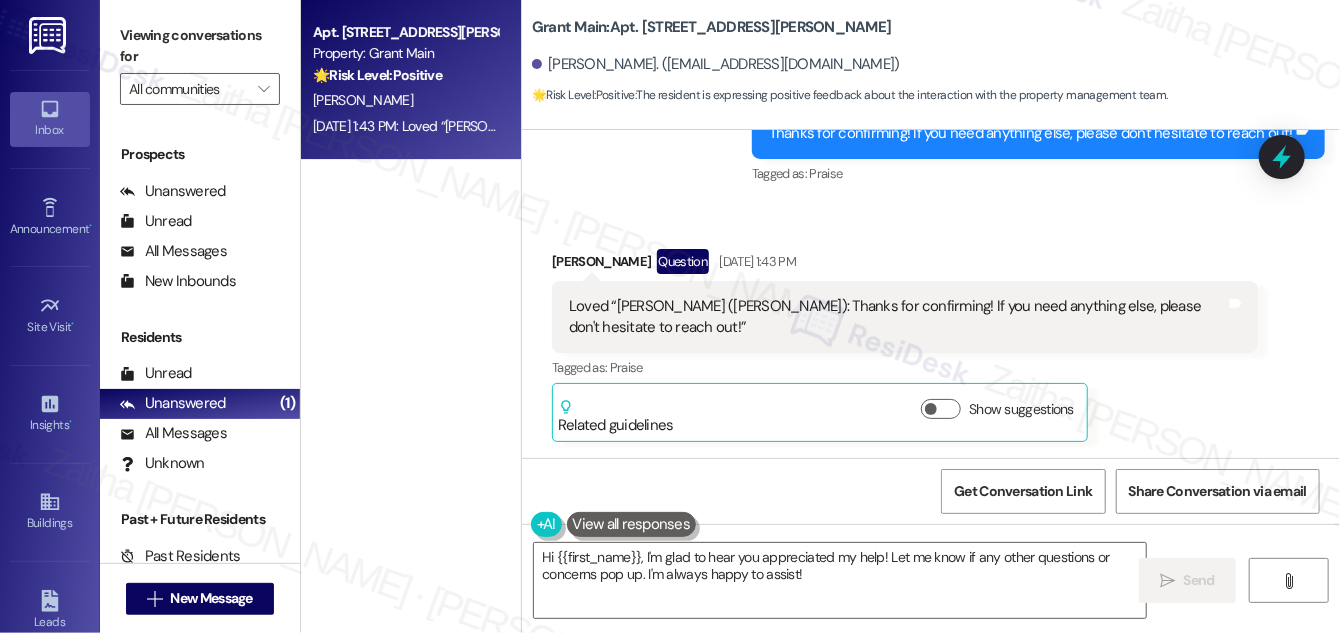 scroll, scrollTop: 5281, scrollLeft: 0, axis: vertical 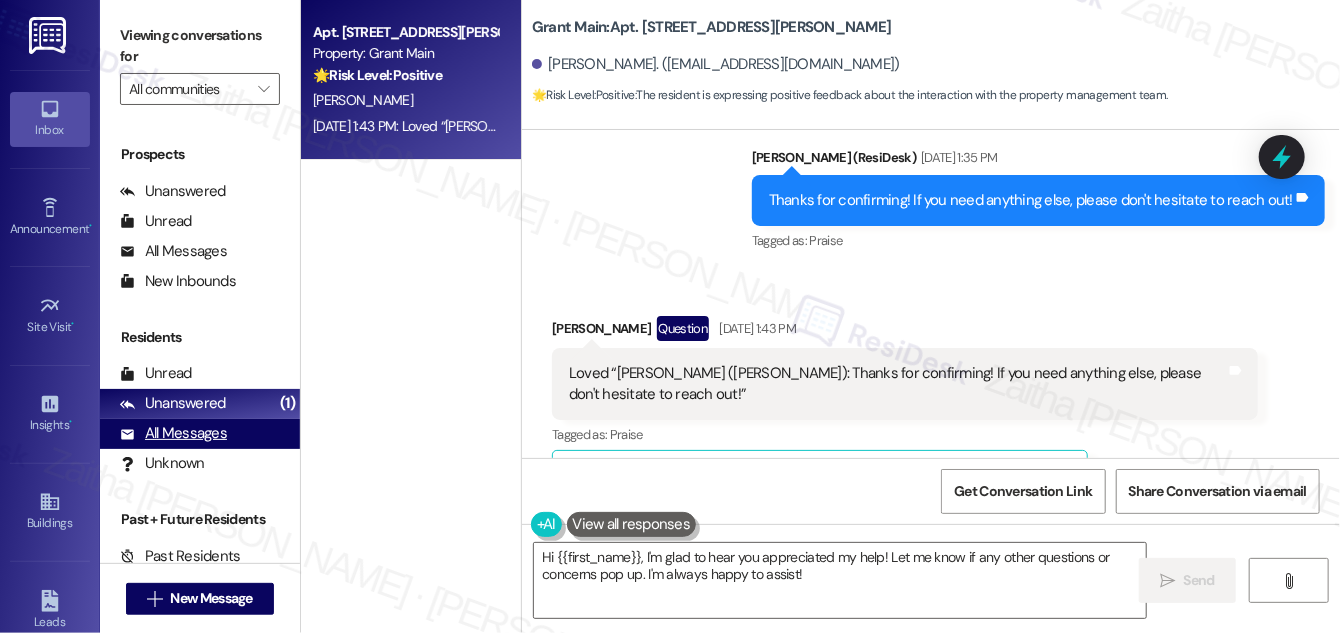 click on "All Messages" at bounding box center (173, 433) 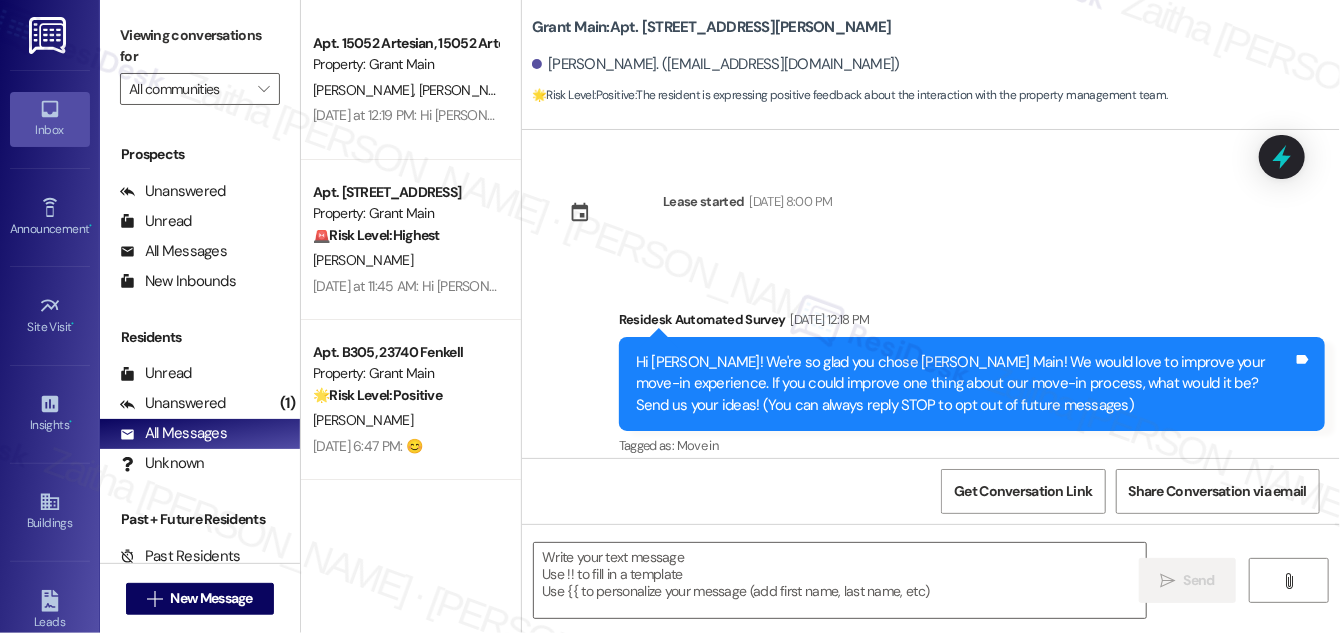 type on "Fetching suggested responses. Please feel free to read through the conversation in the meantime." 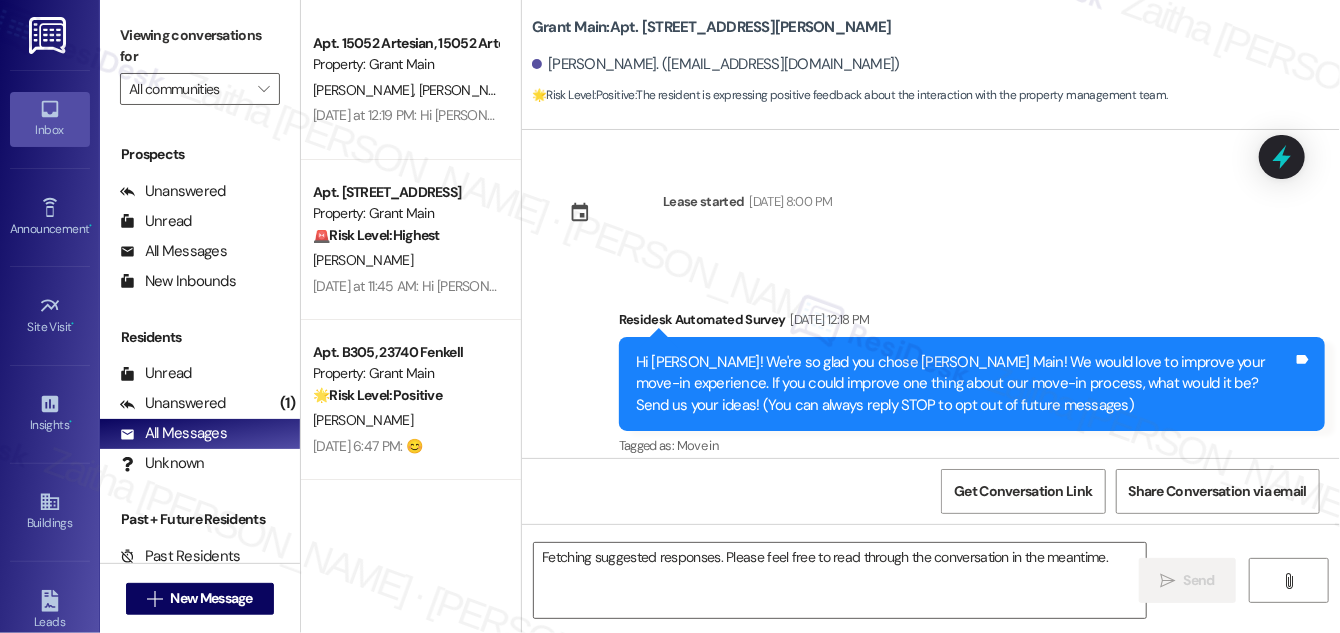 scroll, scrollTop: 5533, scrollLeft: 0, axis: vertical 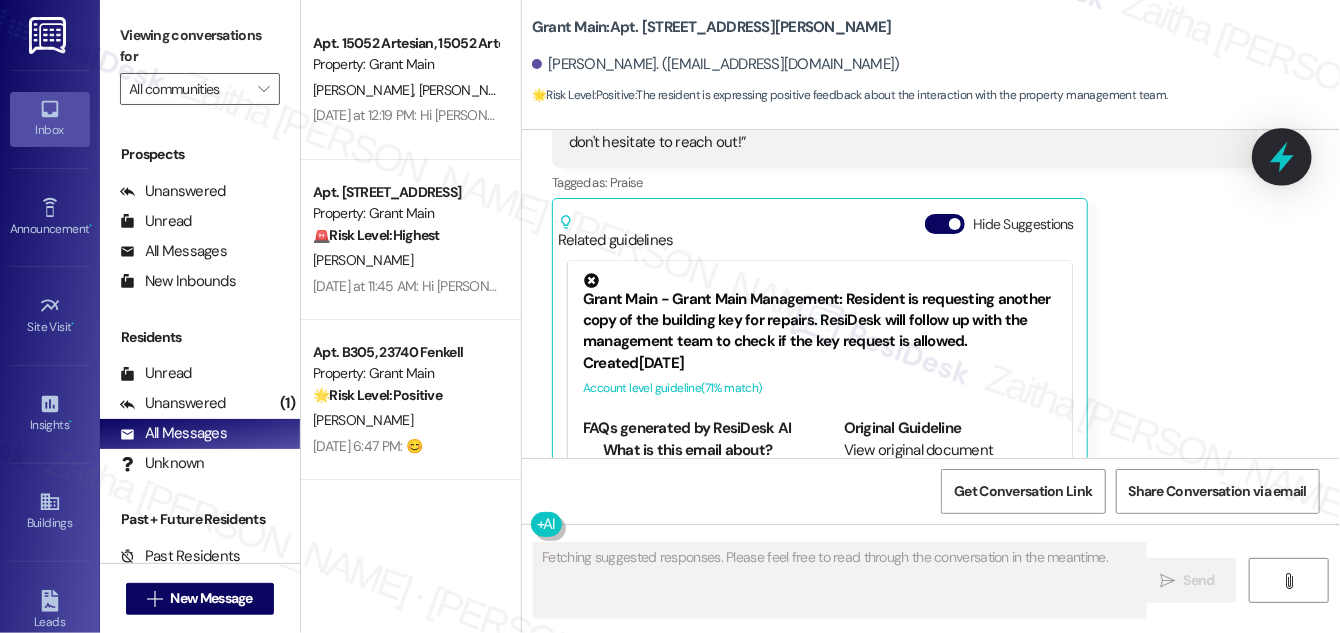 click 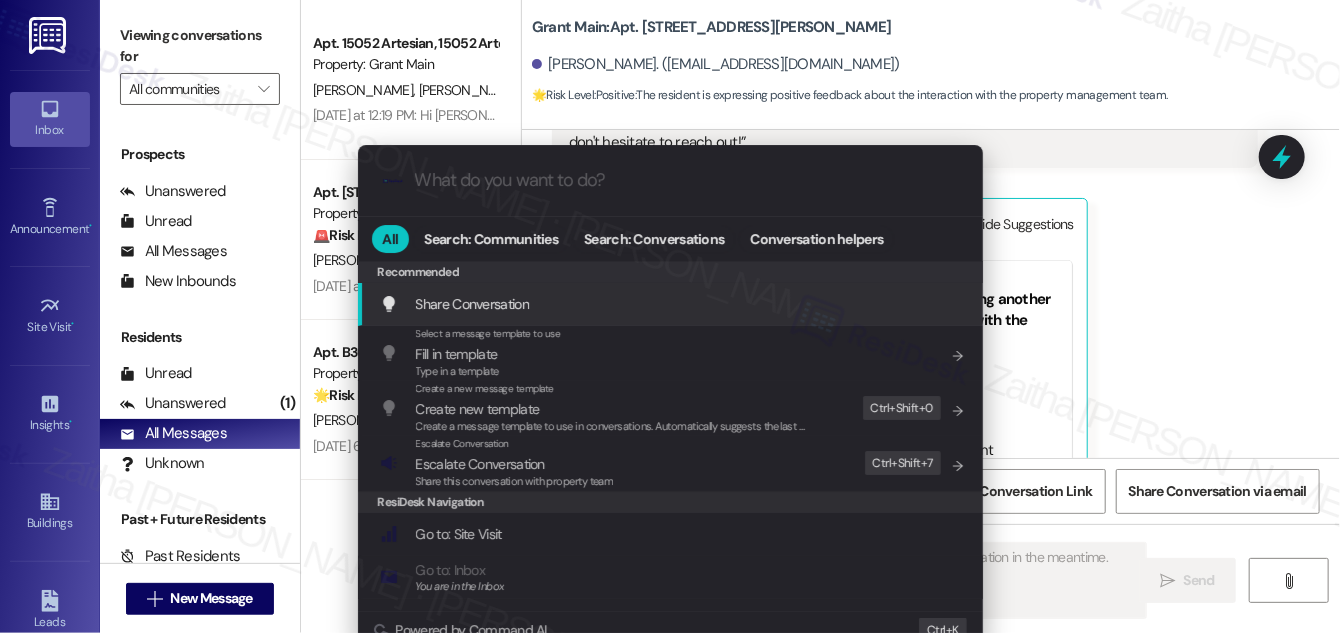 type on "s" 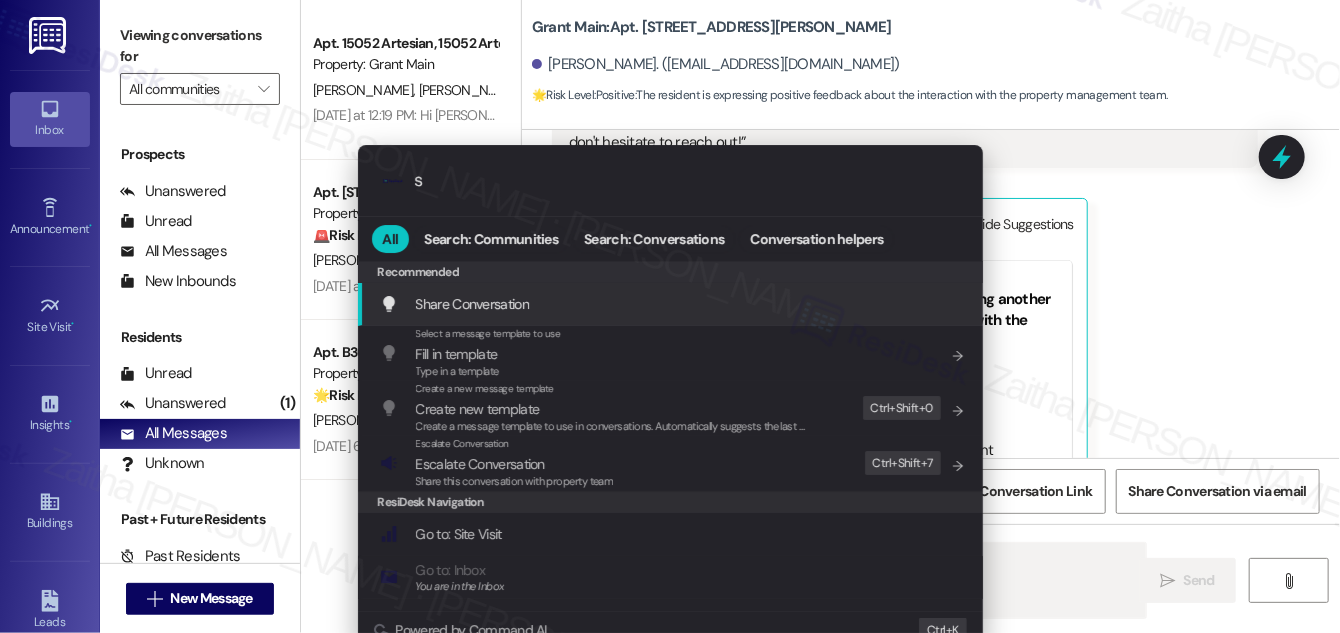 type on "Hey" 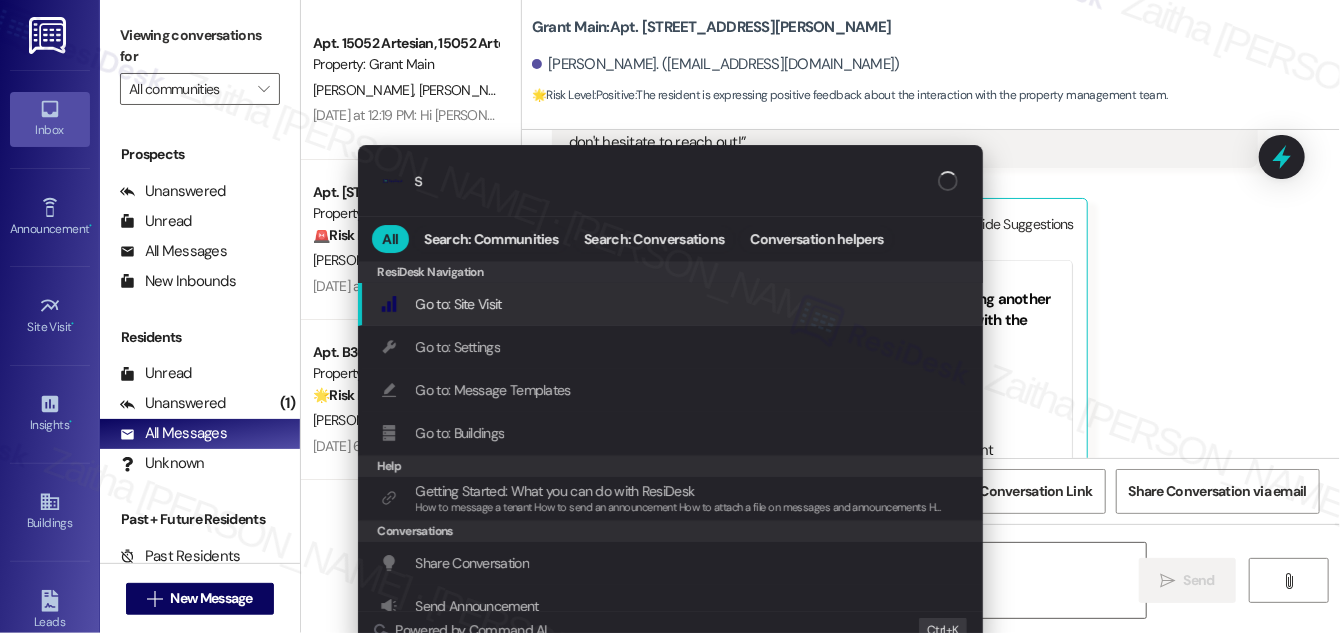 type on "sl" 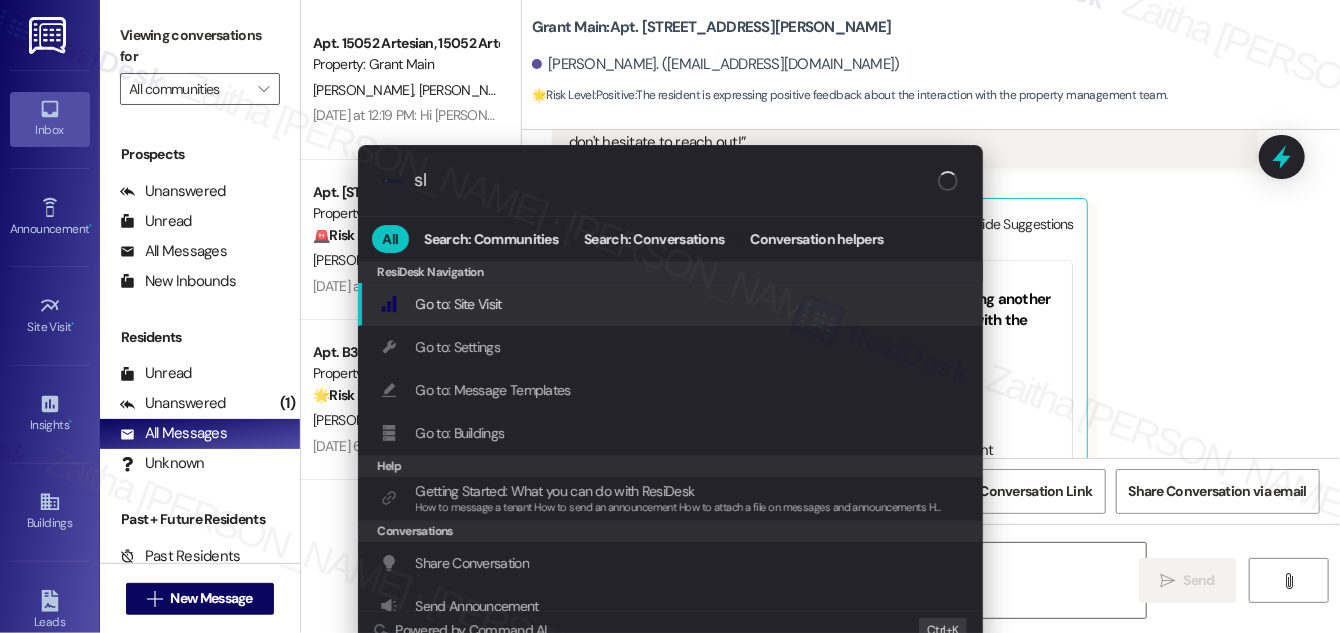 type on "Hey {{first_name}}" 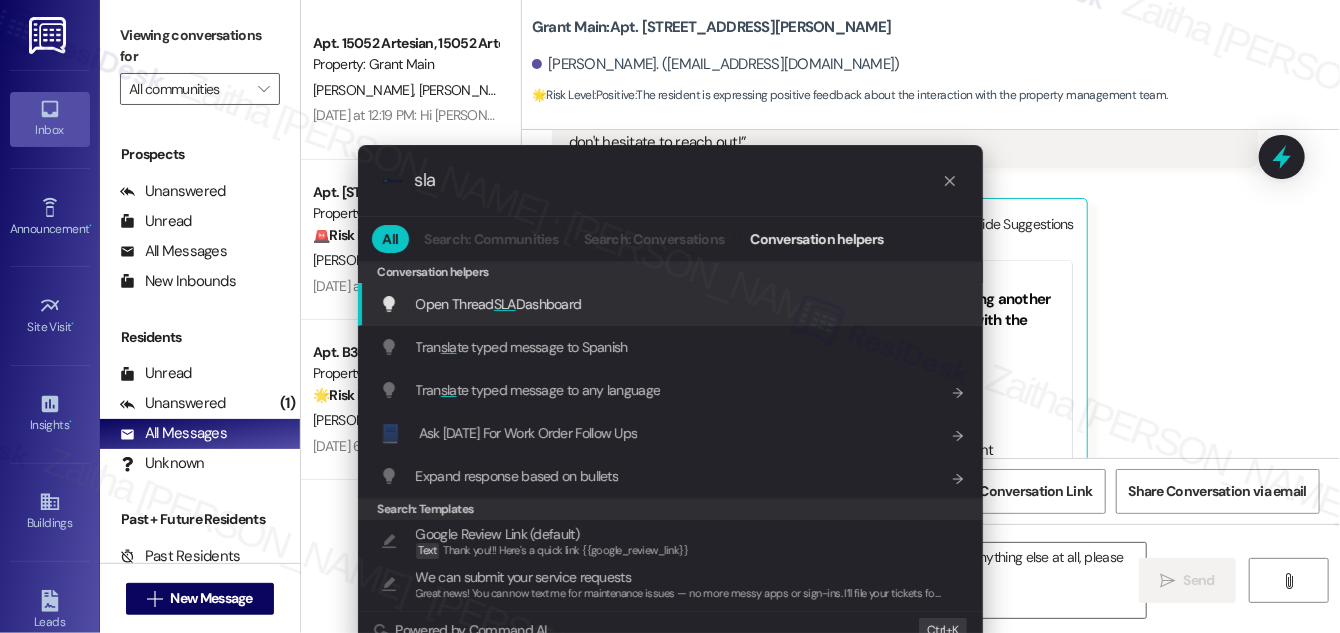 type on "Hey {{first_name}}! I'm glad to hear you appreciated the update. If there's anything else at all, please don't hesitate to" 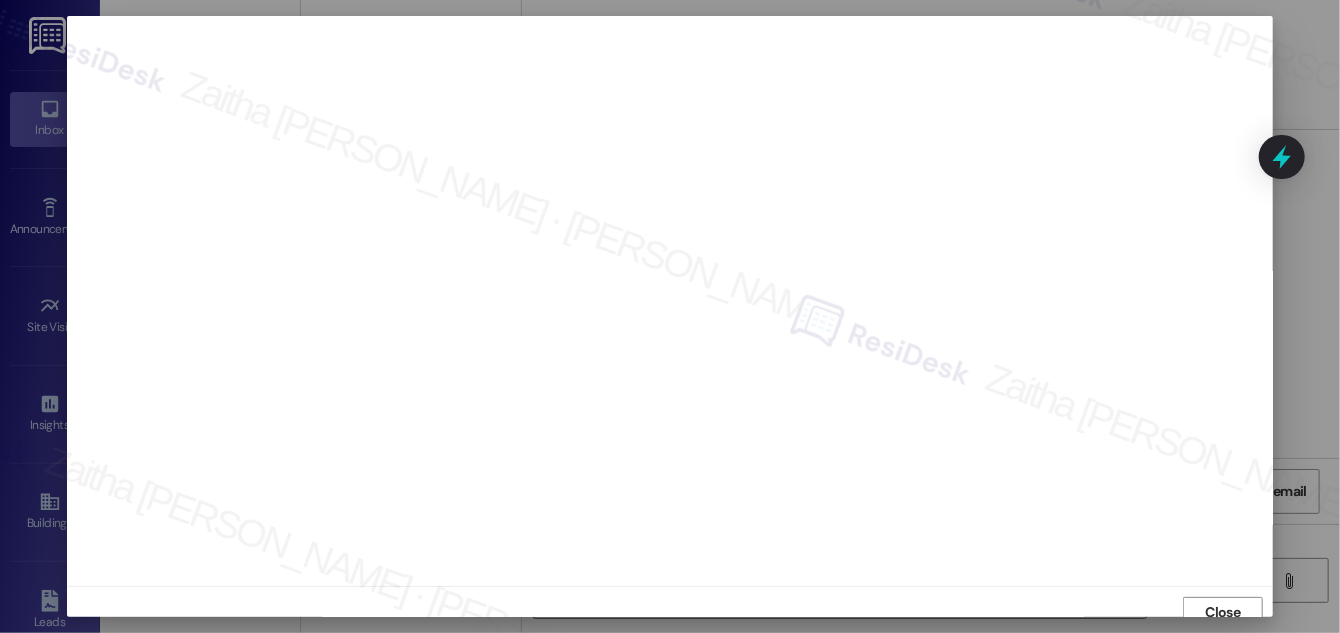 type on "Hey {{first_name}}! I'm glad to hear you appreciated the update. If there's anything else at all, please don't hesitate to ask! We're always happy to help!" 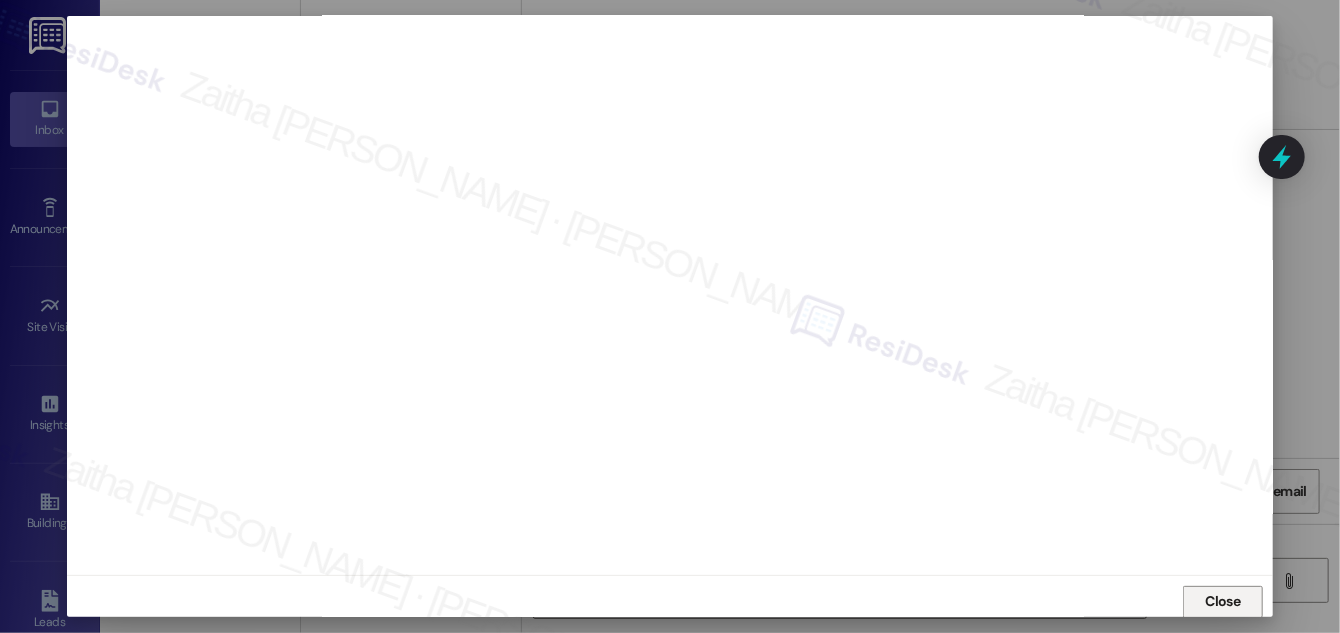 click on "Close" at bounding box center (1223, 601) 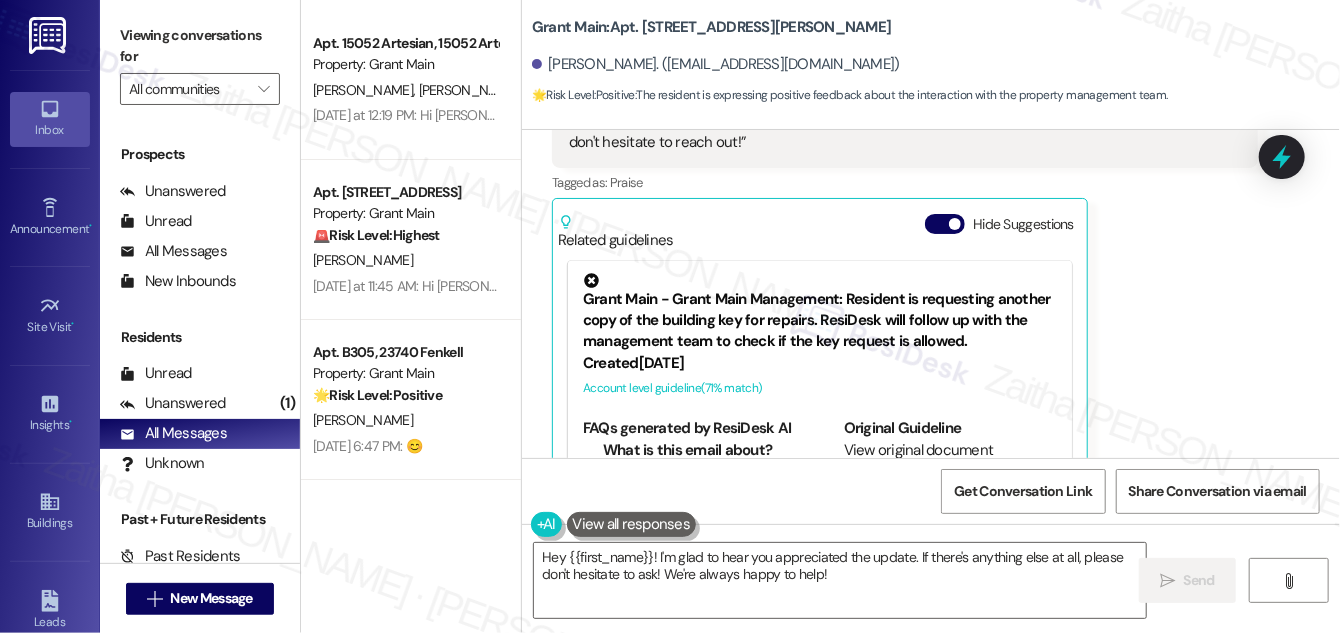 drag, startPoint x: 1296, startPoint y: 164, endPoint x: 1240, endPoint y: 157, distance: 56.435802 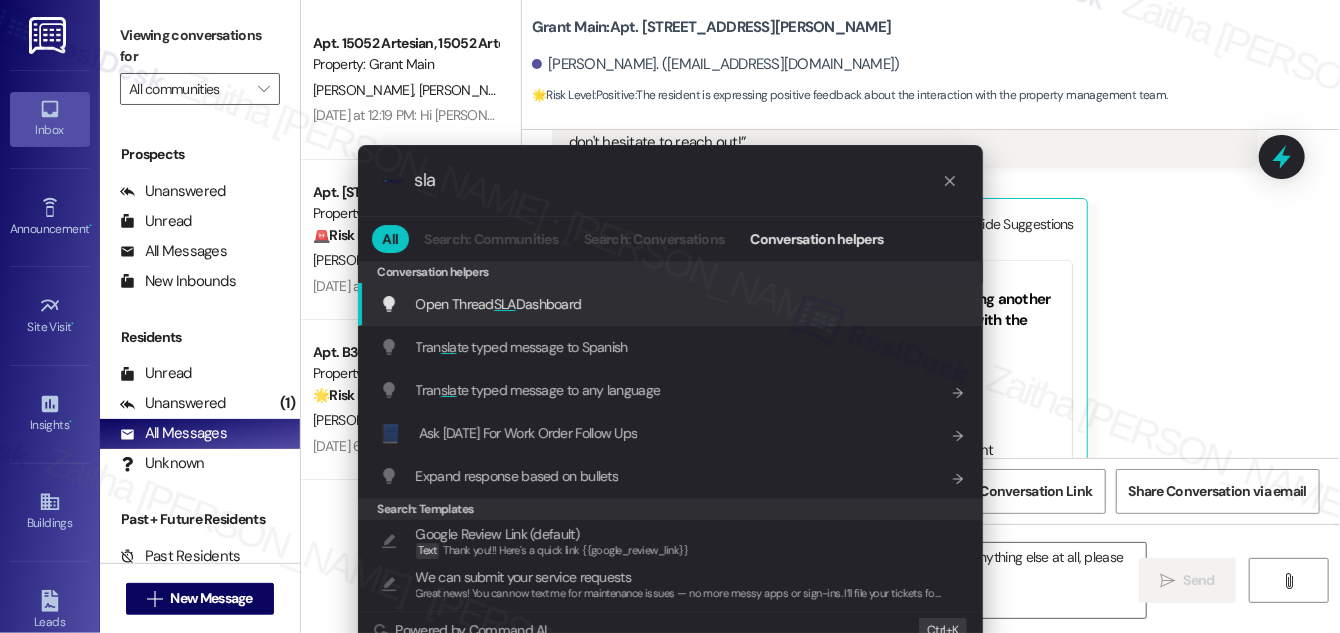 click on "Open Thread  SLA  Dashboard" at bounding box center (499, 304) 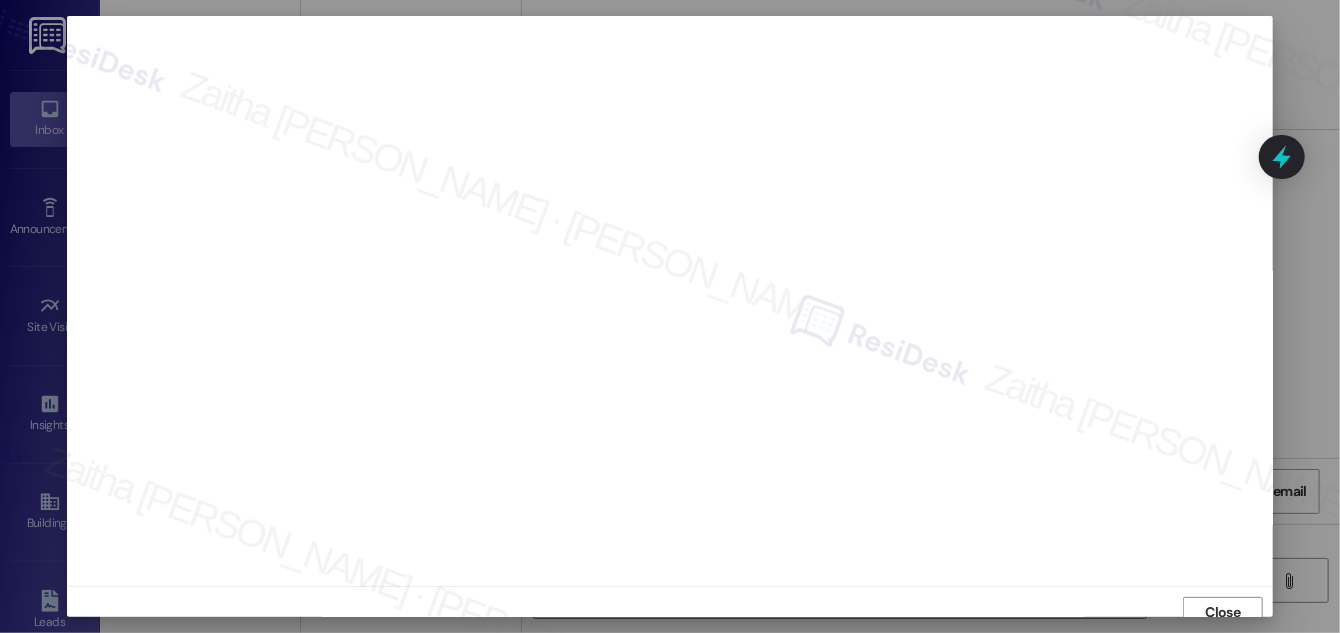 scroll, scrollTop: 11, scrollLeft: 0, axis: vertical 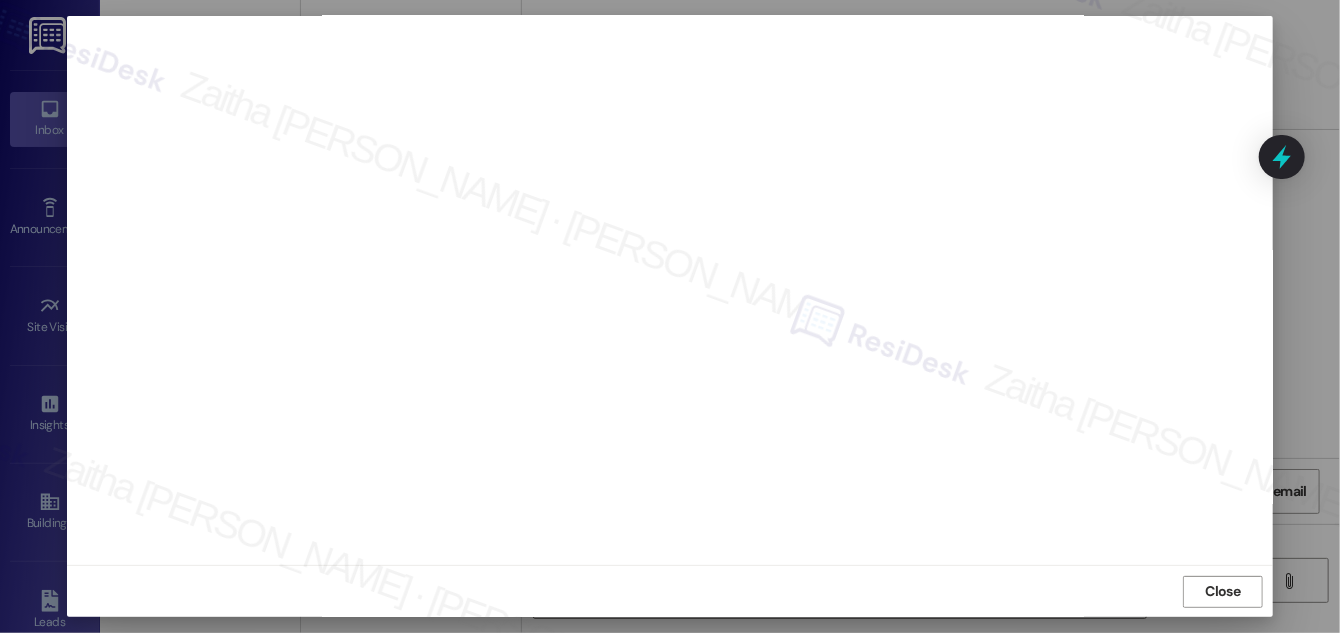 click on "Close" at bounding box center [1223, 591] 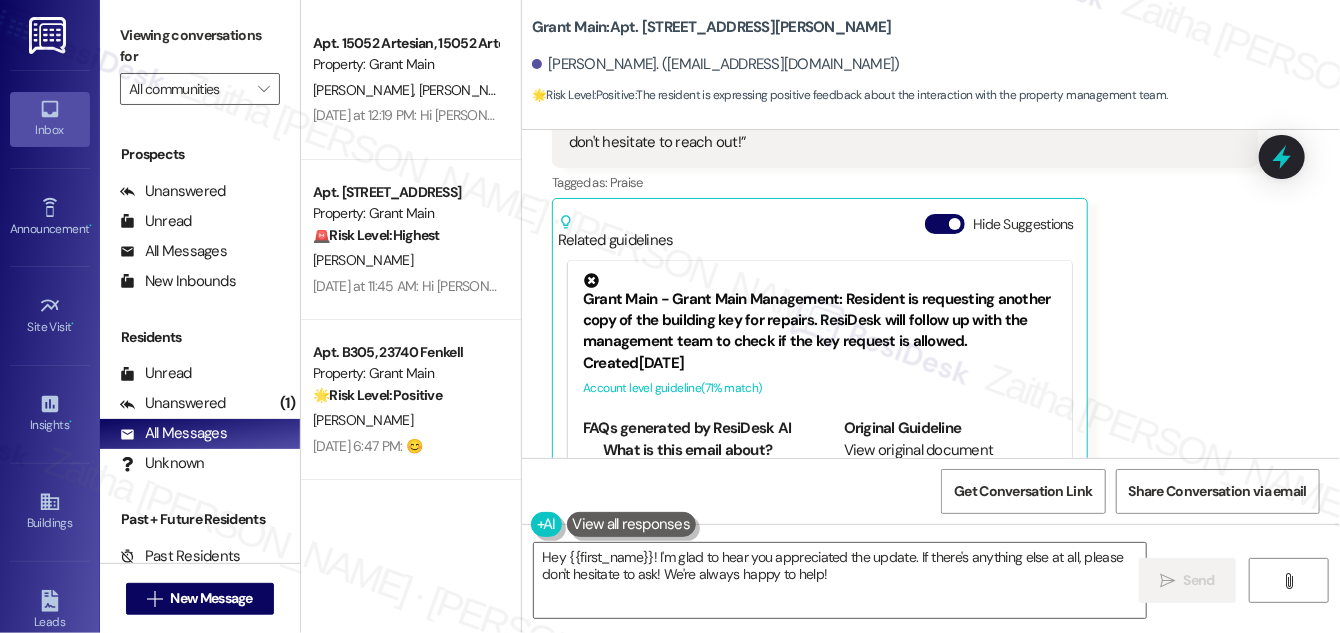 click on "[PERSON_NAME] Question [DATE] 1:43 PM Loved “[PERSON_NAME] ([PERSON_NAME]): Thanks for confirming! If you need anything else, please don't hesitate to reach out!” Tags and notes Tagged as:   Praise Click to highlight conversations about Praise  Related guidelines Hide Suggestions Grant Main - Grant Main Management: Resident is requesting another copy of the building key for repairs. ResiDesk will follow up with the management team to check if the key request is allowed. Created  [DATE] Account level guideline  ( 71 % match) FAQs generated by ResiDesk AI What is this email about? The email is regarding a key request from a resident. What is the main topic of the conversation? The main topic is the resident asking for another copy of the building key. What action will ResiDesk take regarding the key request? ResiDesk will check with the management team if the key request is allowed and will follow up with the resident. What is the recommended action for Grant Main team? Original Guideline Created   (" at bounding box center [905, 287] 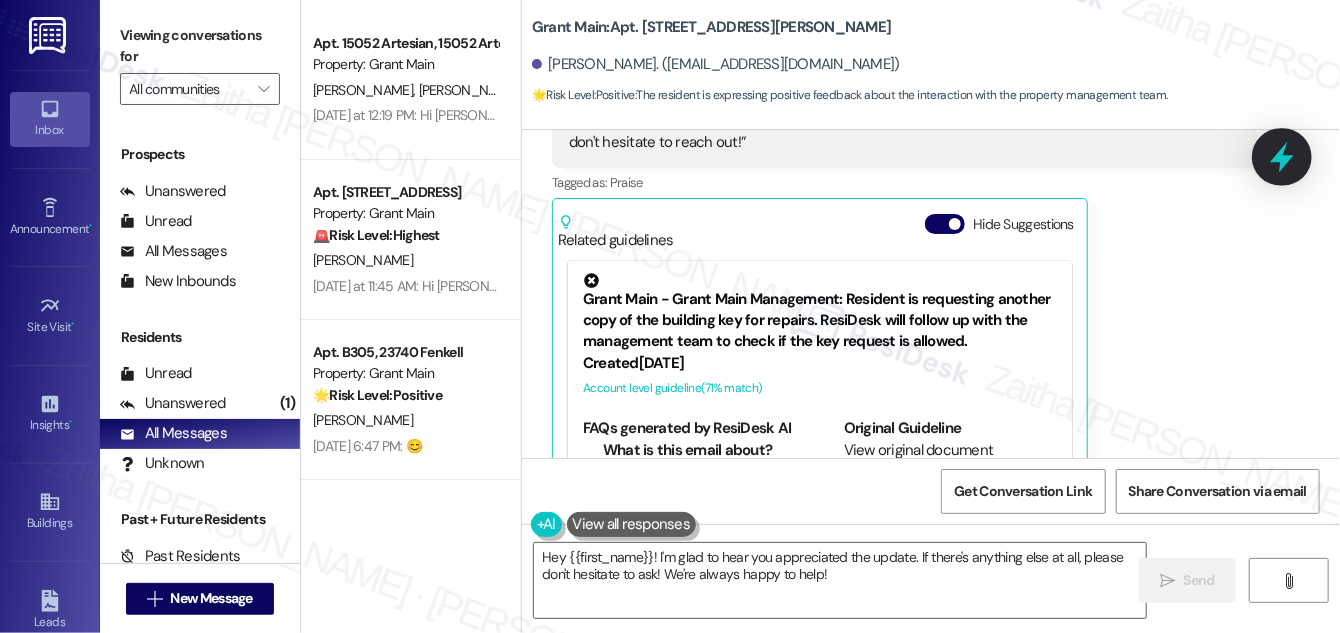click 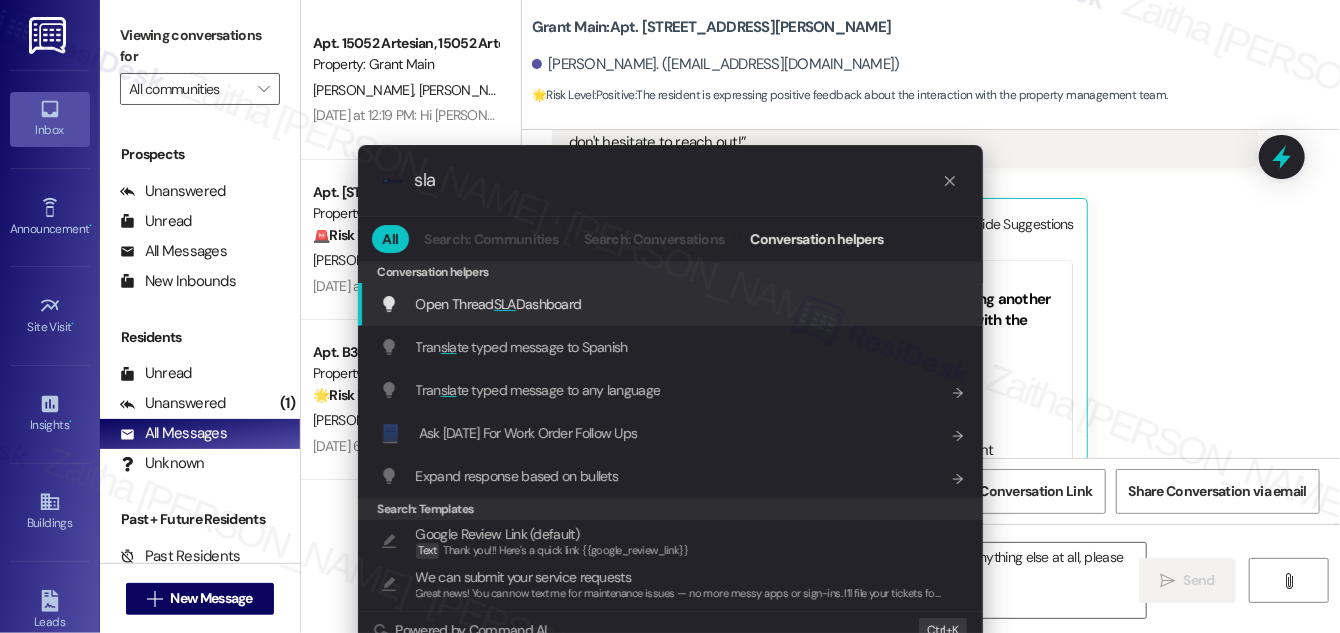 type on "sla" 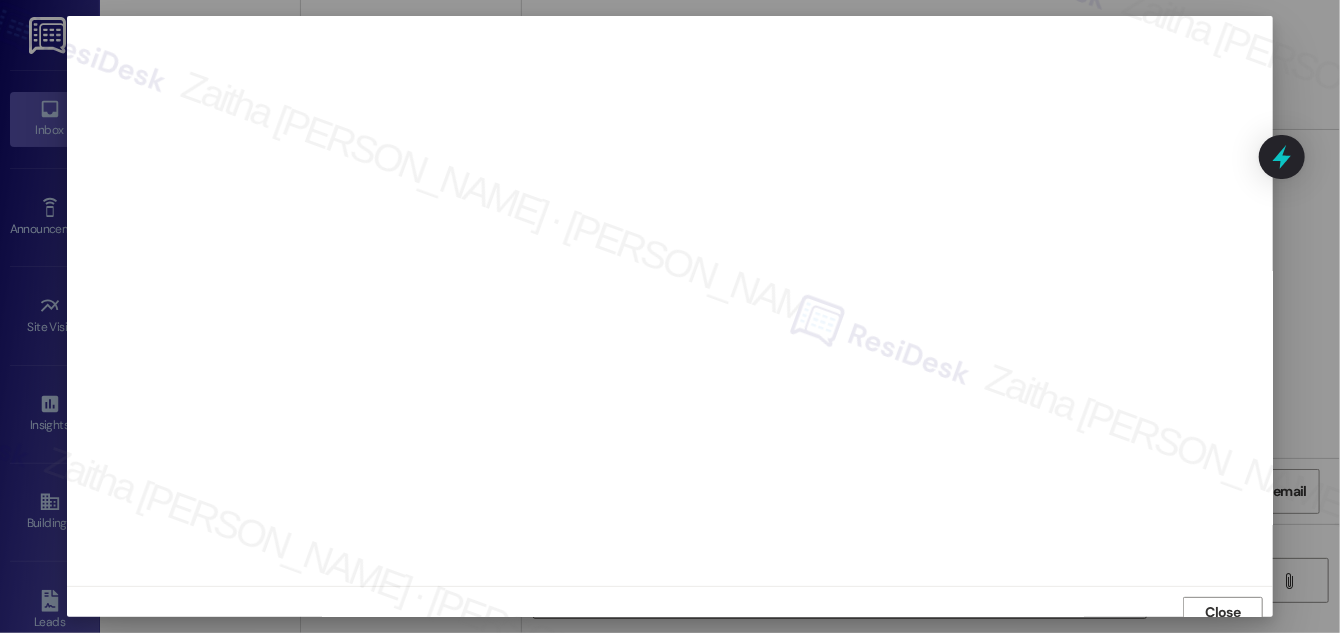 scroll, scrollTop: 11, scrollLeft: 0, axis: vertical 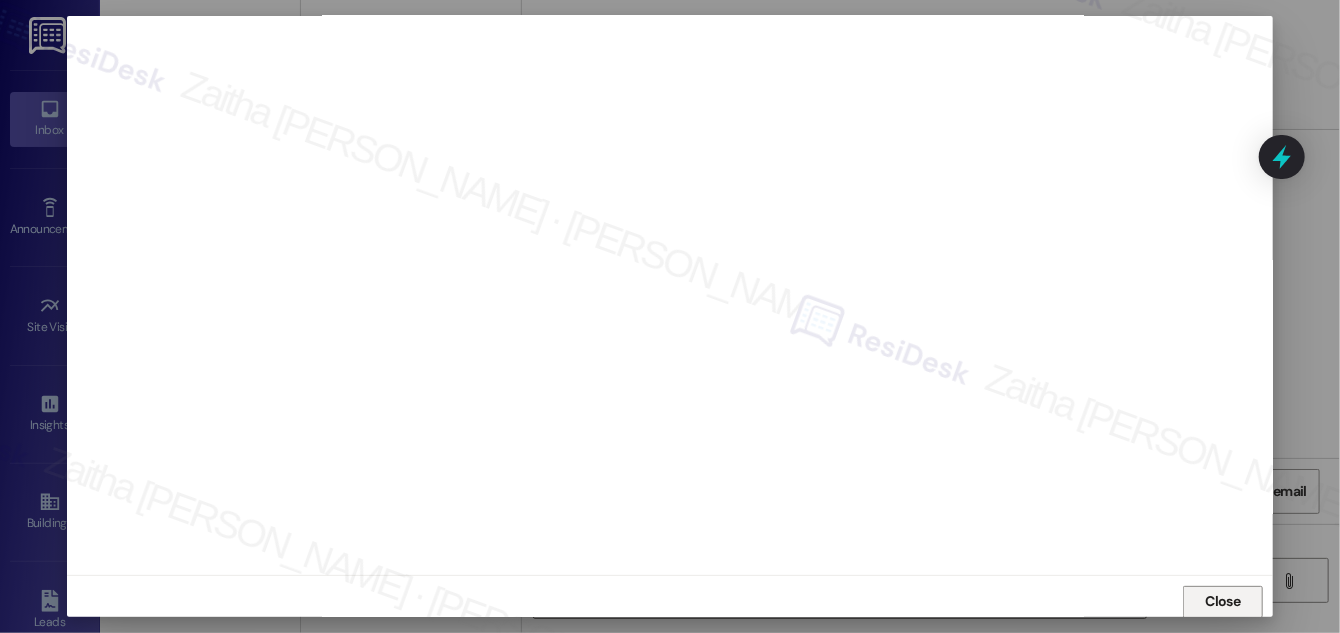 click on "Close" at bounding box center (1223, 601) 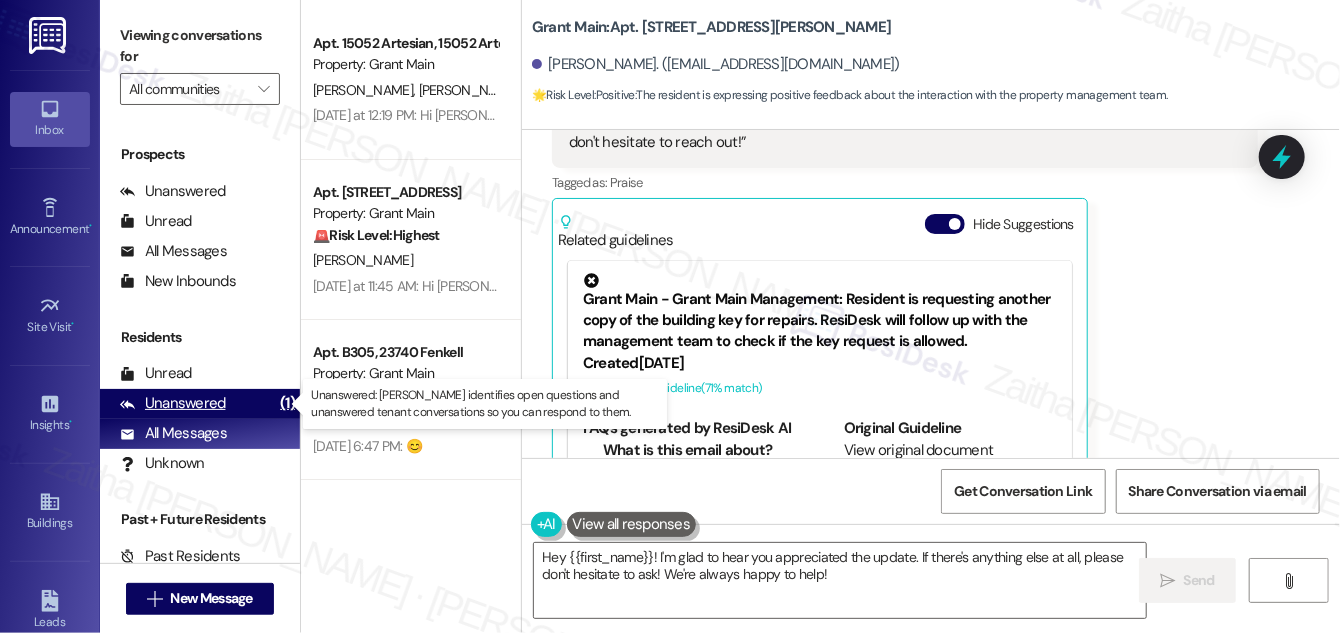 click on "Unanswered" at bounding box center [173, 403] 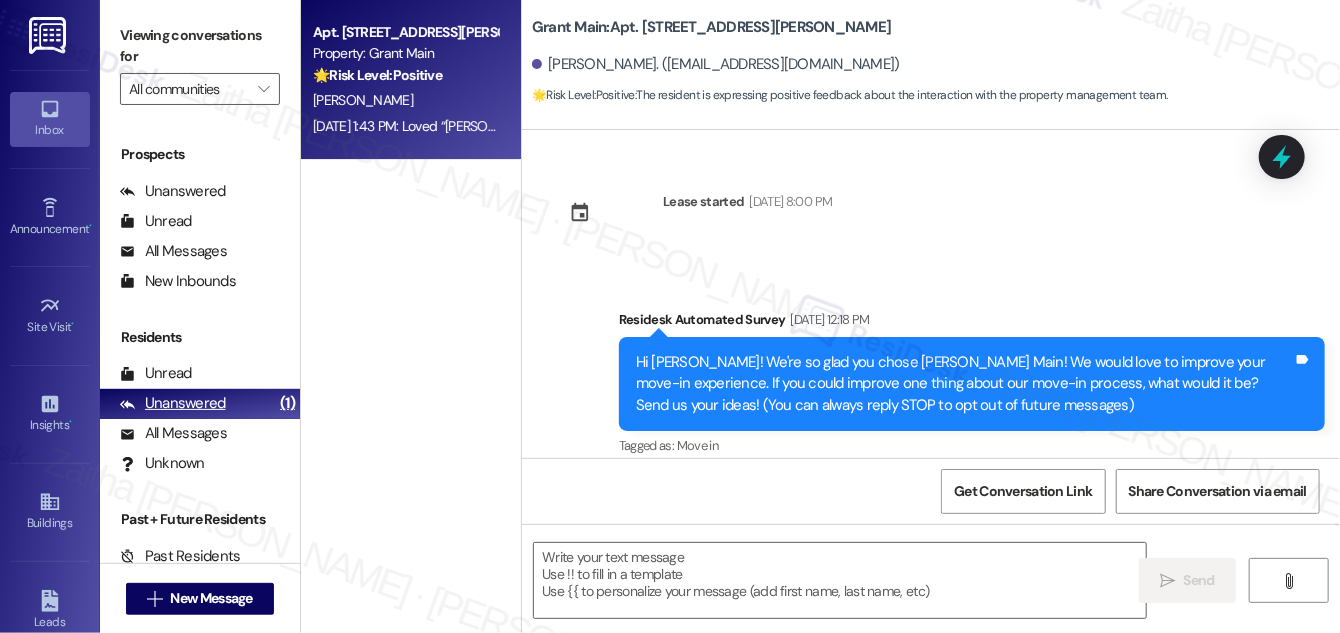 scroll, scrollTop: 5533, scrollLeft: 0, axis: vertical 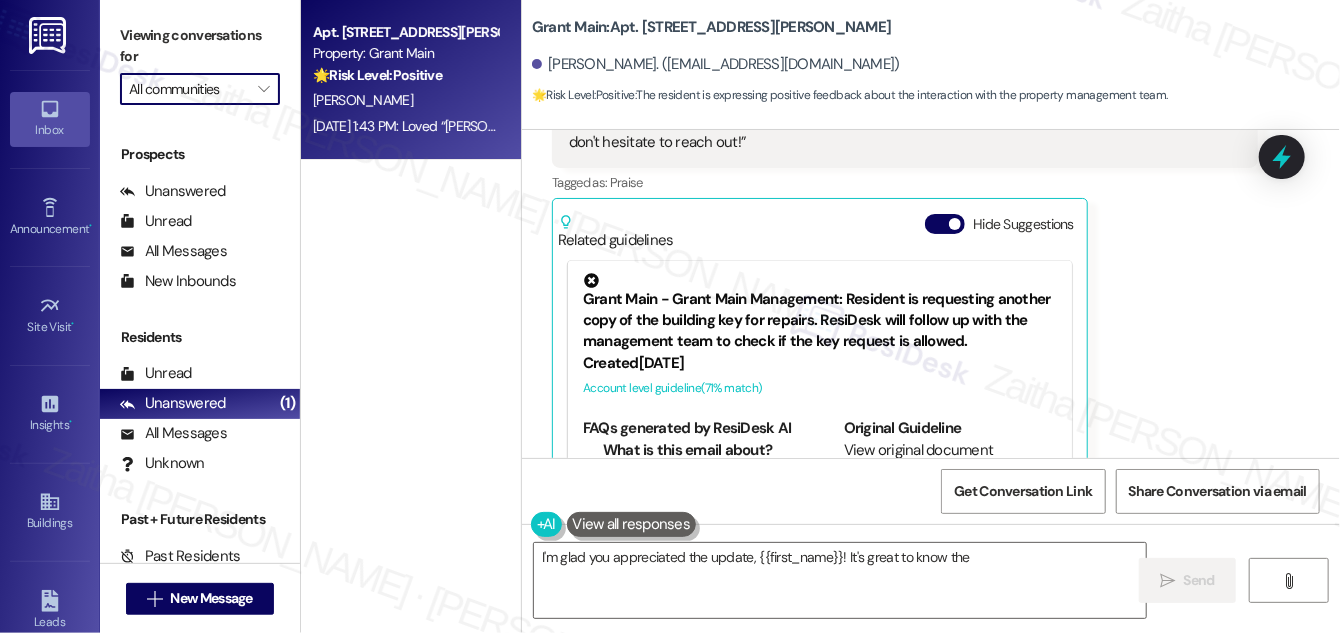 click on "All communities" at bounding box center (188, 89) 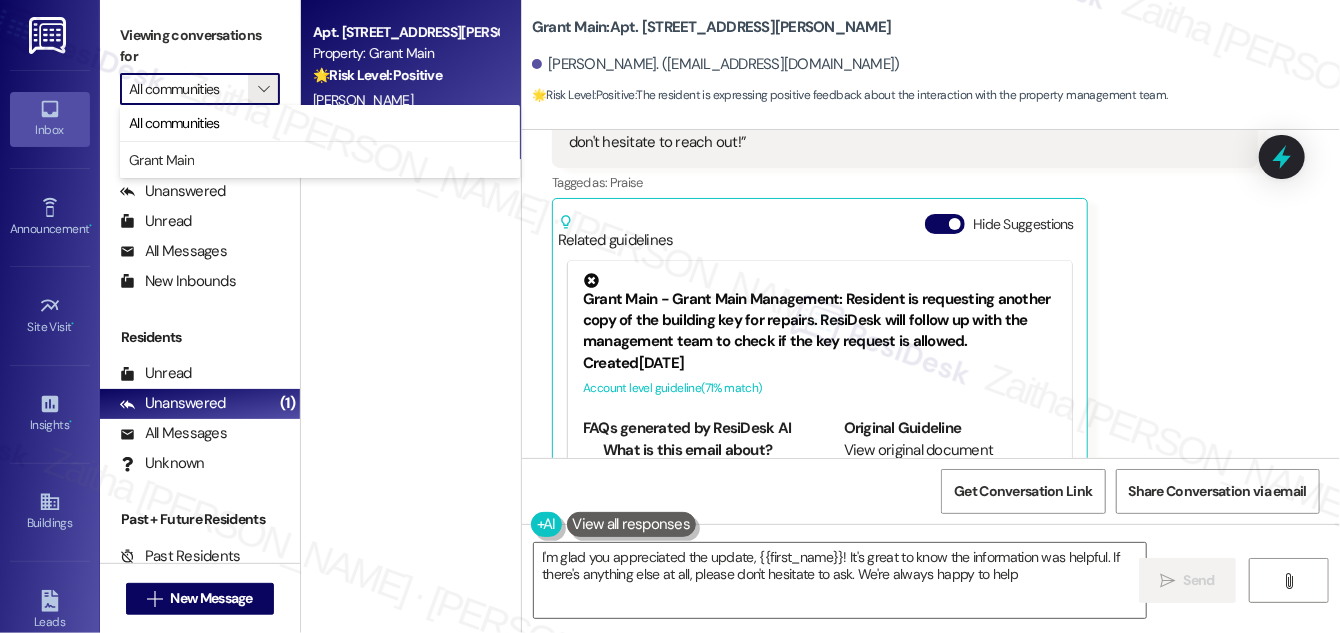 type on "I'm glad you appreciated the update, {{first_name}}! It's great to know the information was helpful. If there's anything else at all, please don't hesitate to ask. We're always happy to help!" 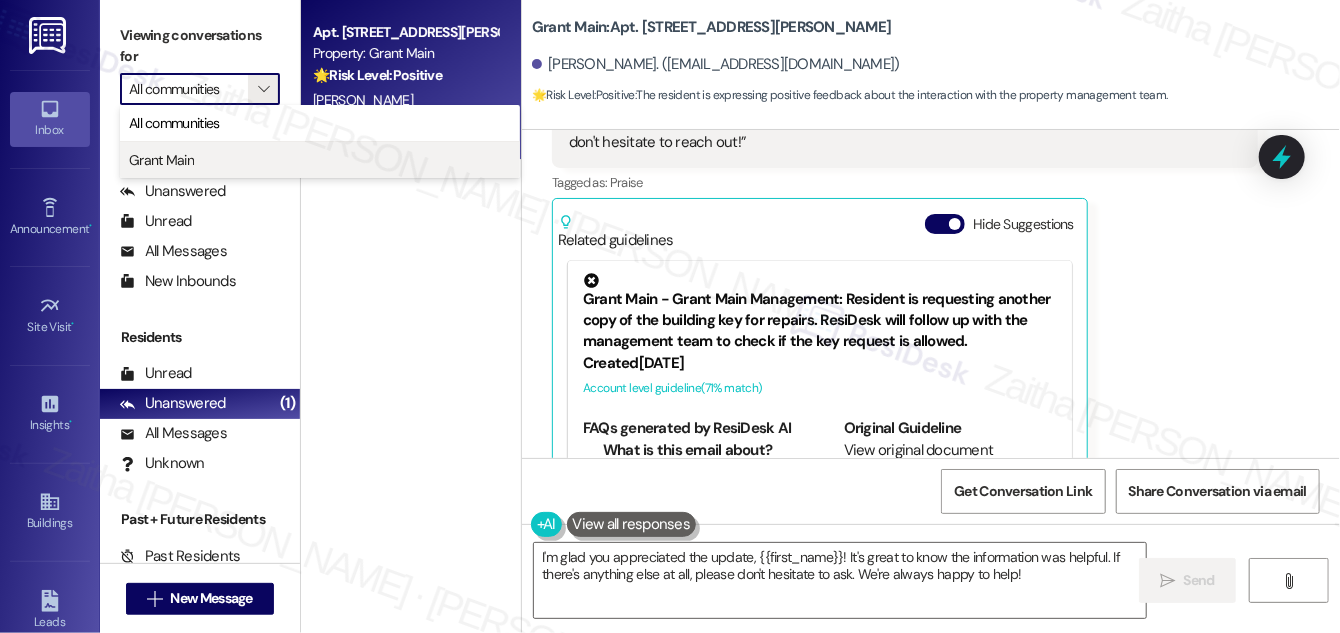 click on "Grant Main" at bounding box center (320, 160) 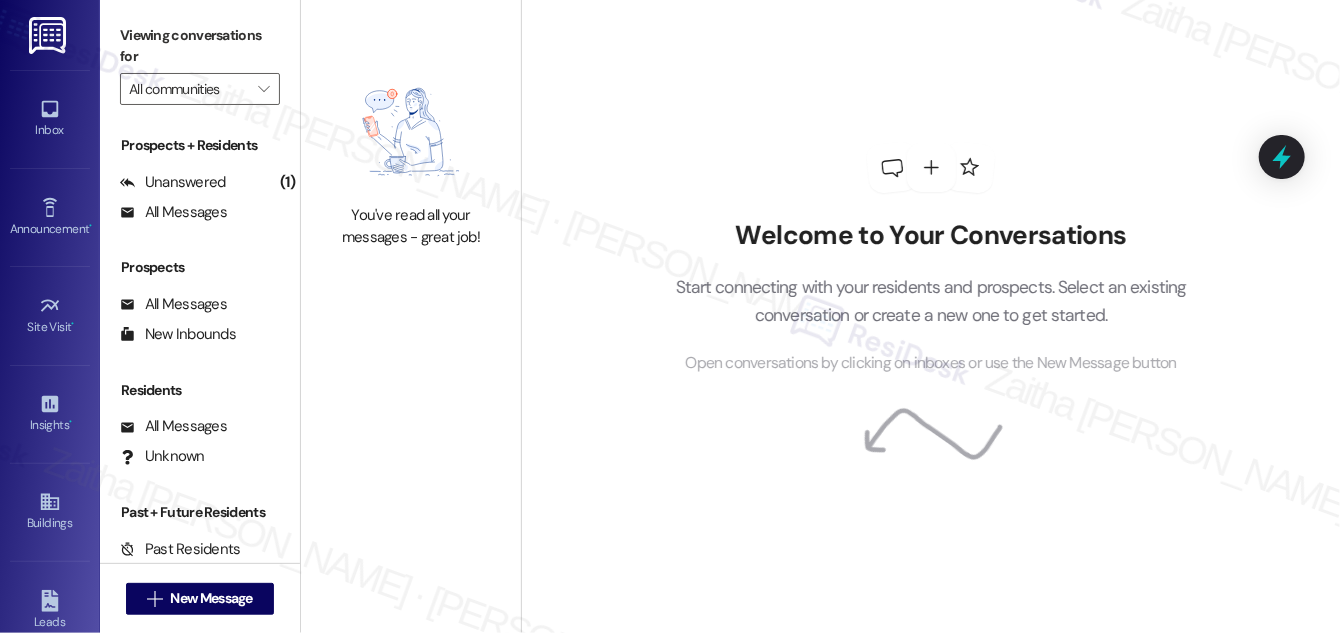type on "Grant Main" 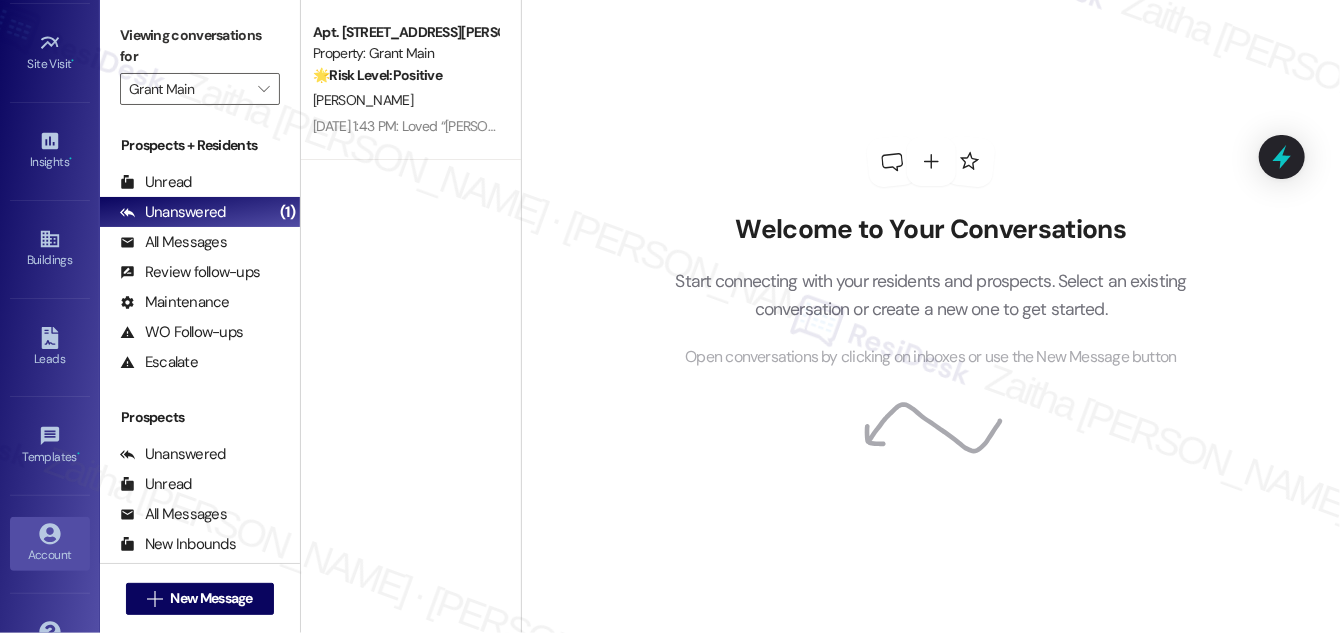 scroll, scrollTop: 314, scrollLeft: 0, axis: vertical 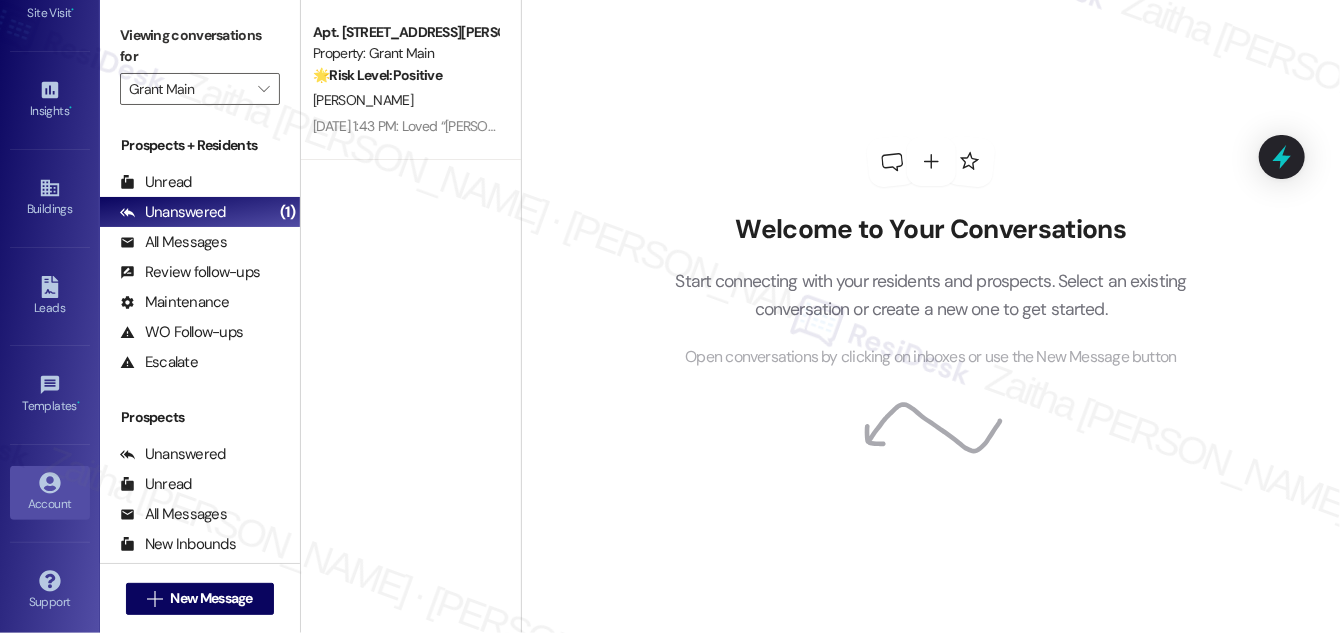 click on "Account" at bounding box center (50, 504) 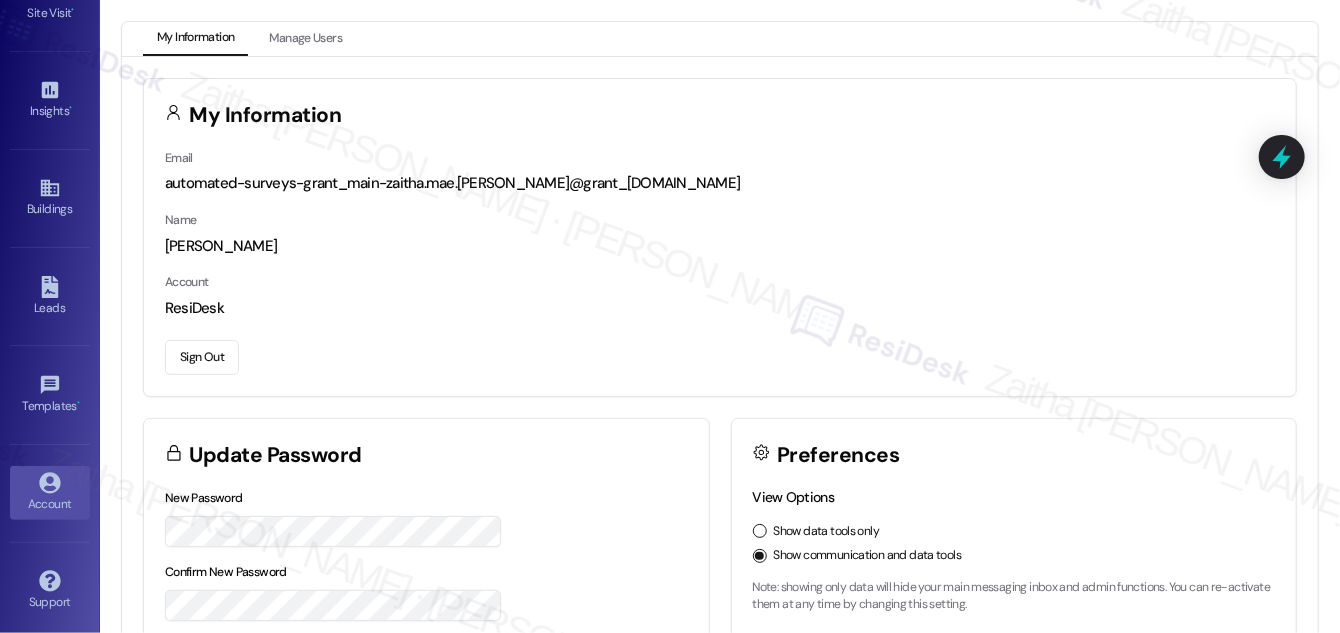 click on "Sign Out" at bounding box center [202, 357] 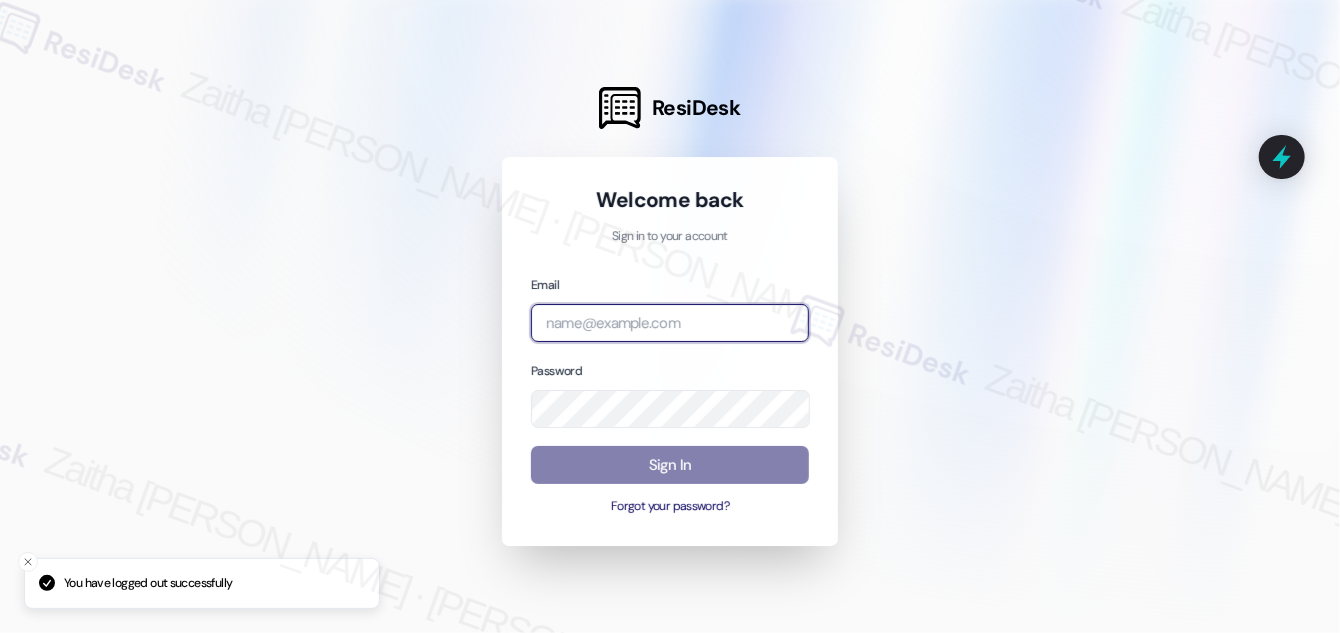 click at bounding box center (670, 323) 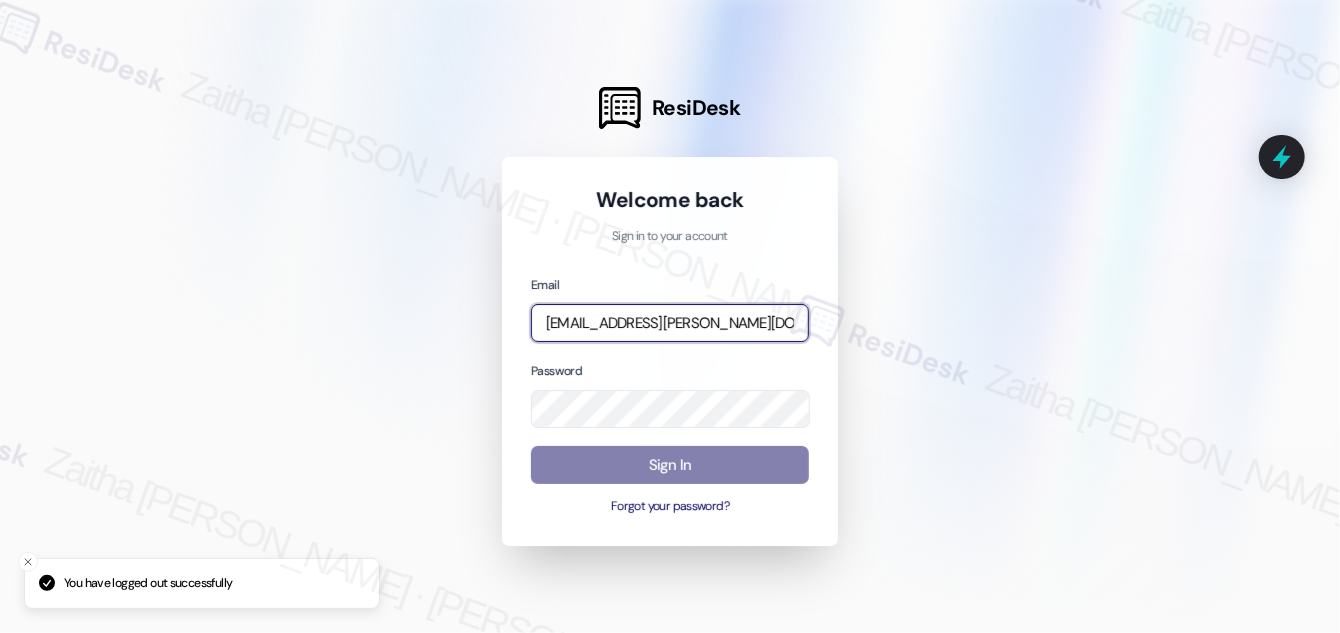 type on "[EMAIL_ADDRESS][PERSON_NAME][DOMAIN_NAME]" 